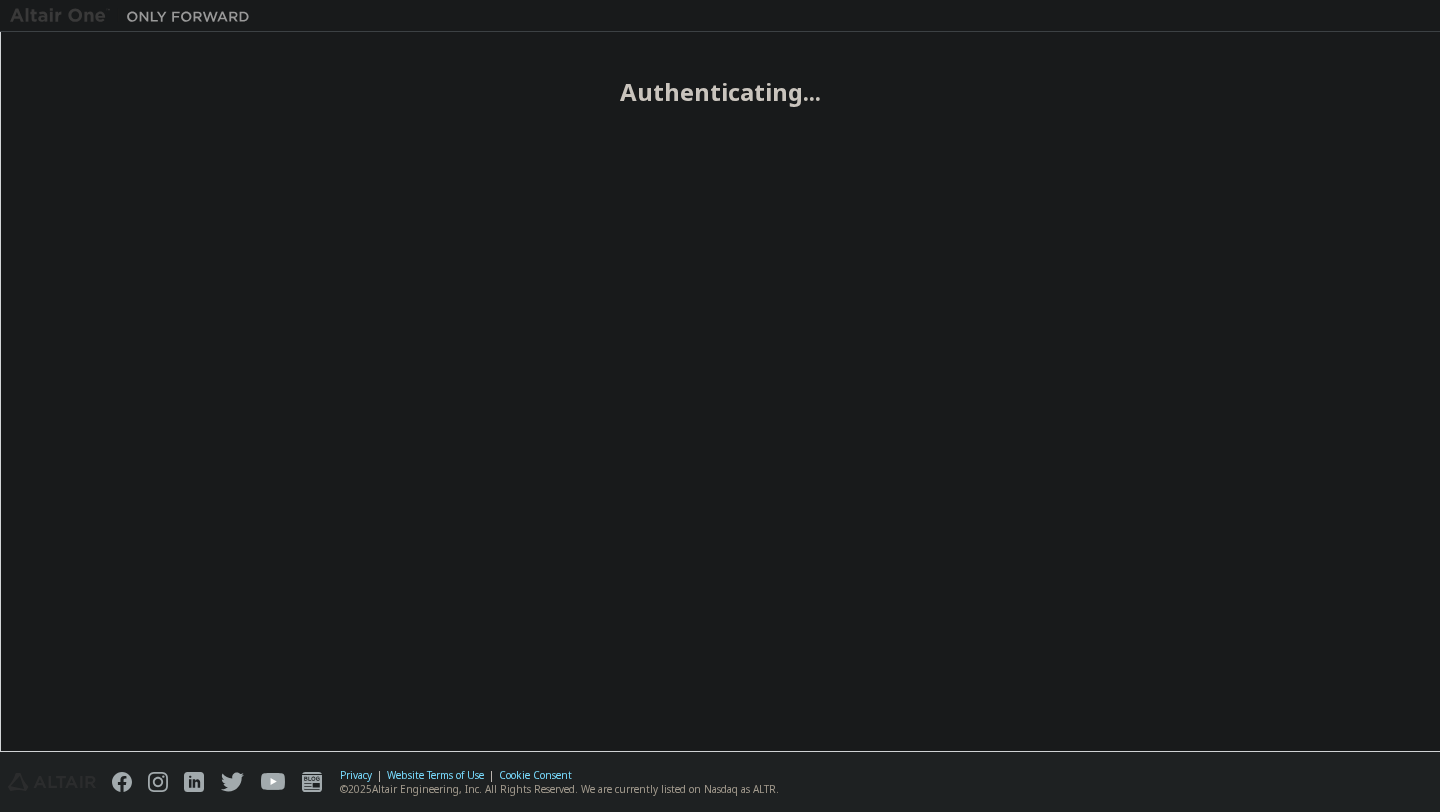 scroll, scrollTop: 0, scrollLeft: 0, axis: both 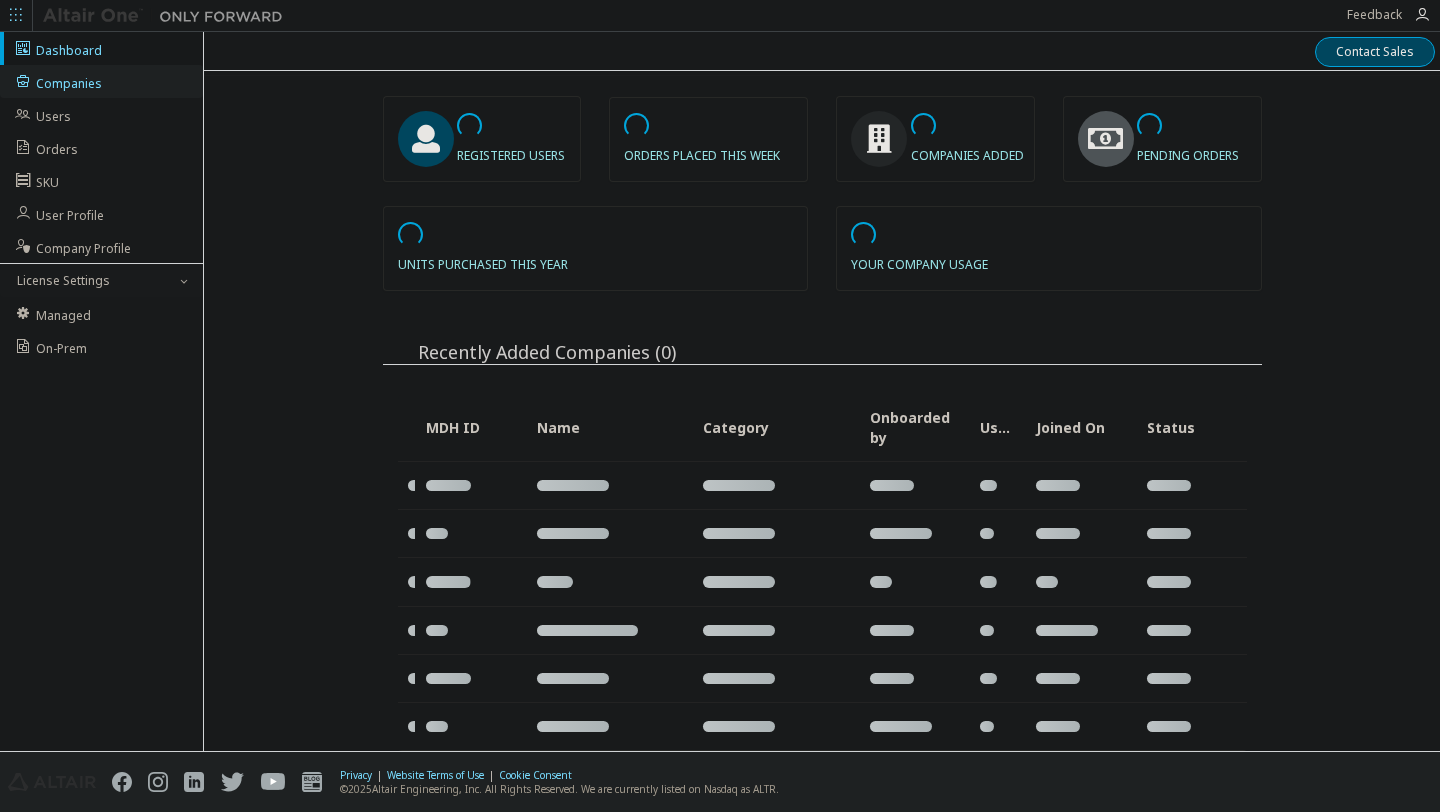 click on "Companies" at bounding box center [101, 81] 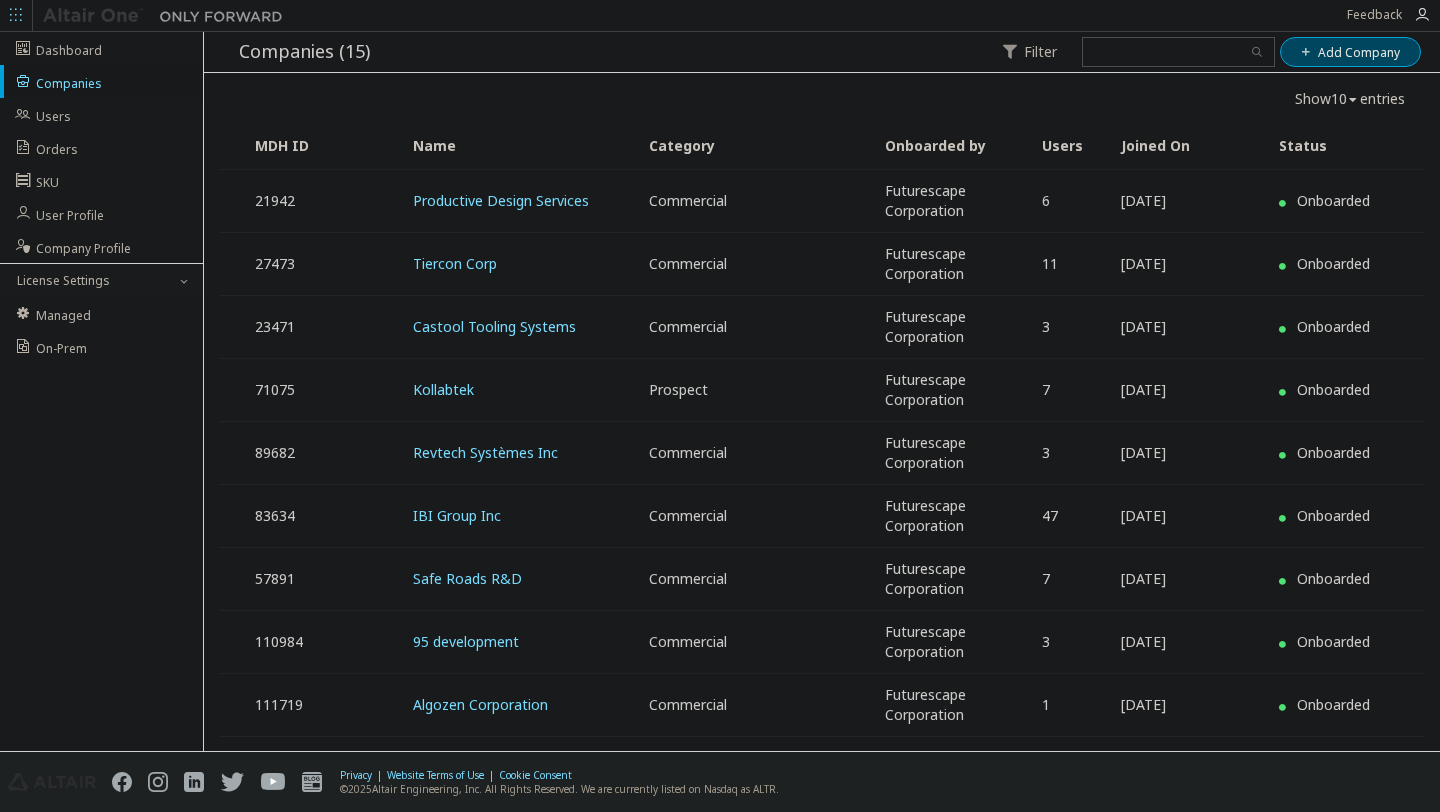click at bounding box center [1353, 100] 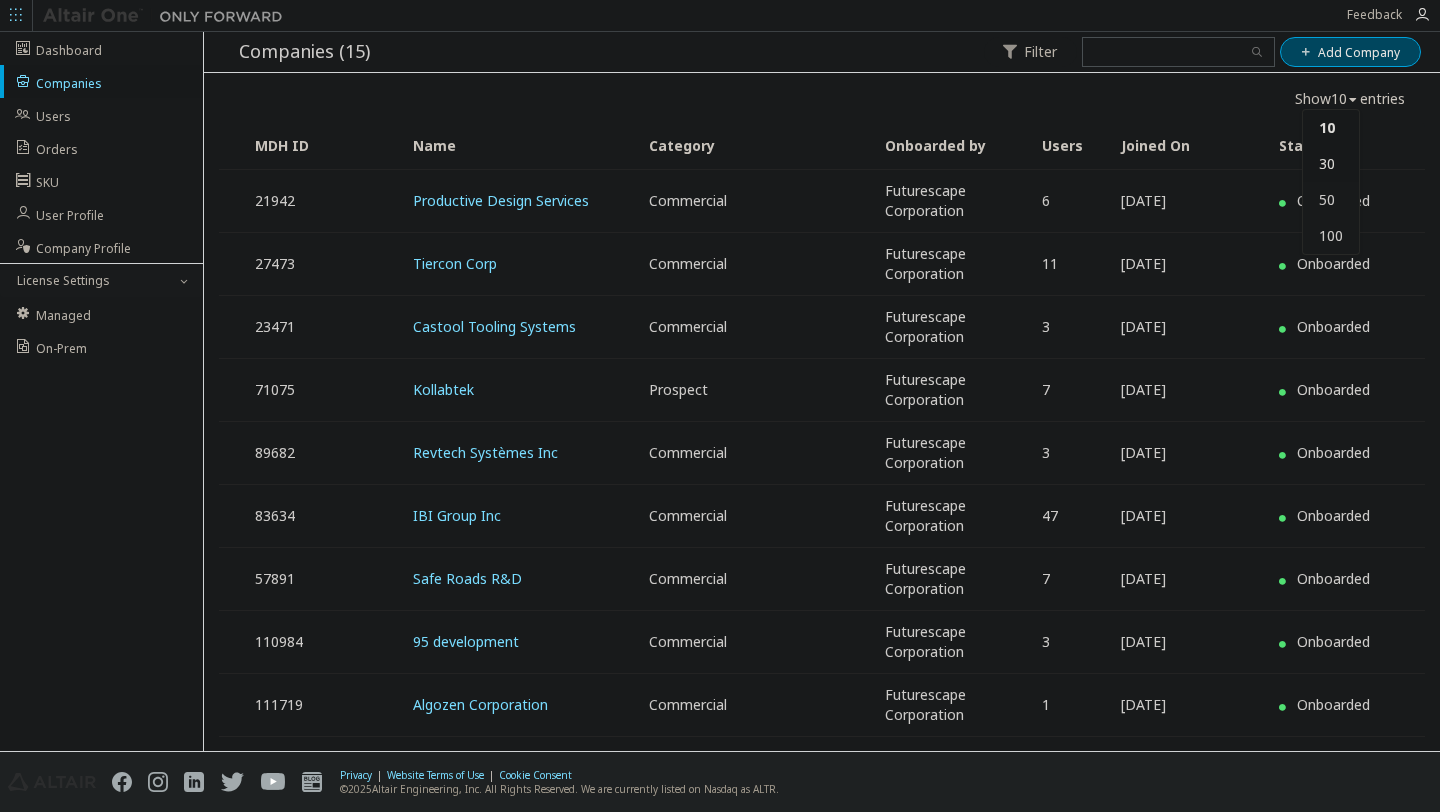 click on "30" at bounding box center [1327, 163] 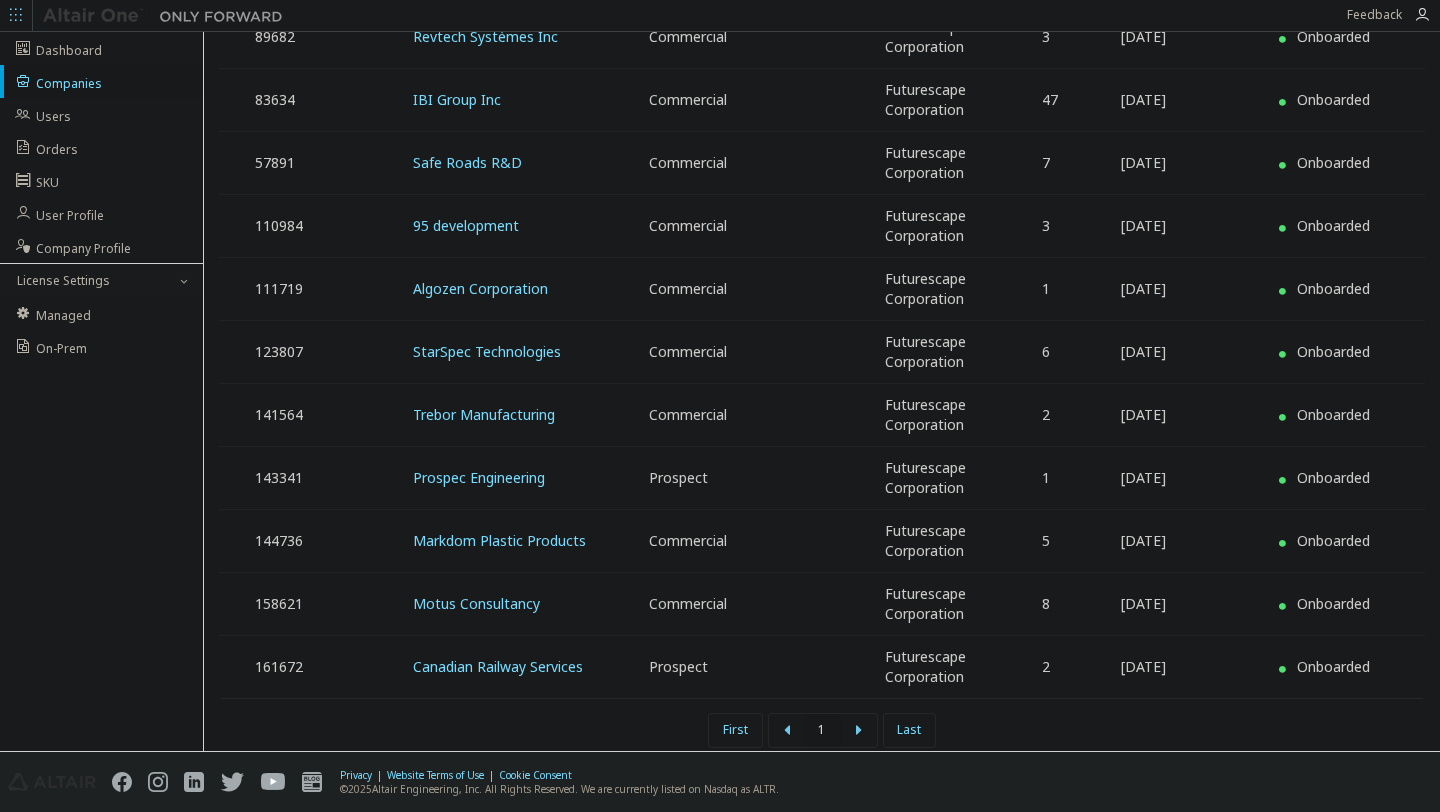 scroll, scrollTop: 415, scrollLeft: 0, axis: vertical 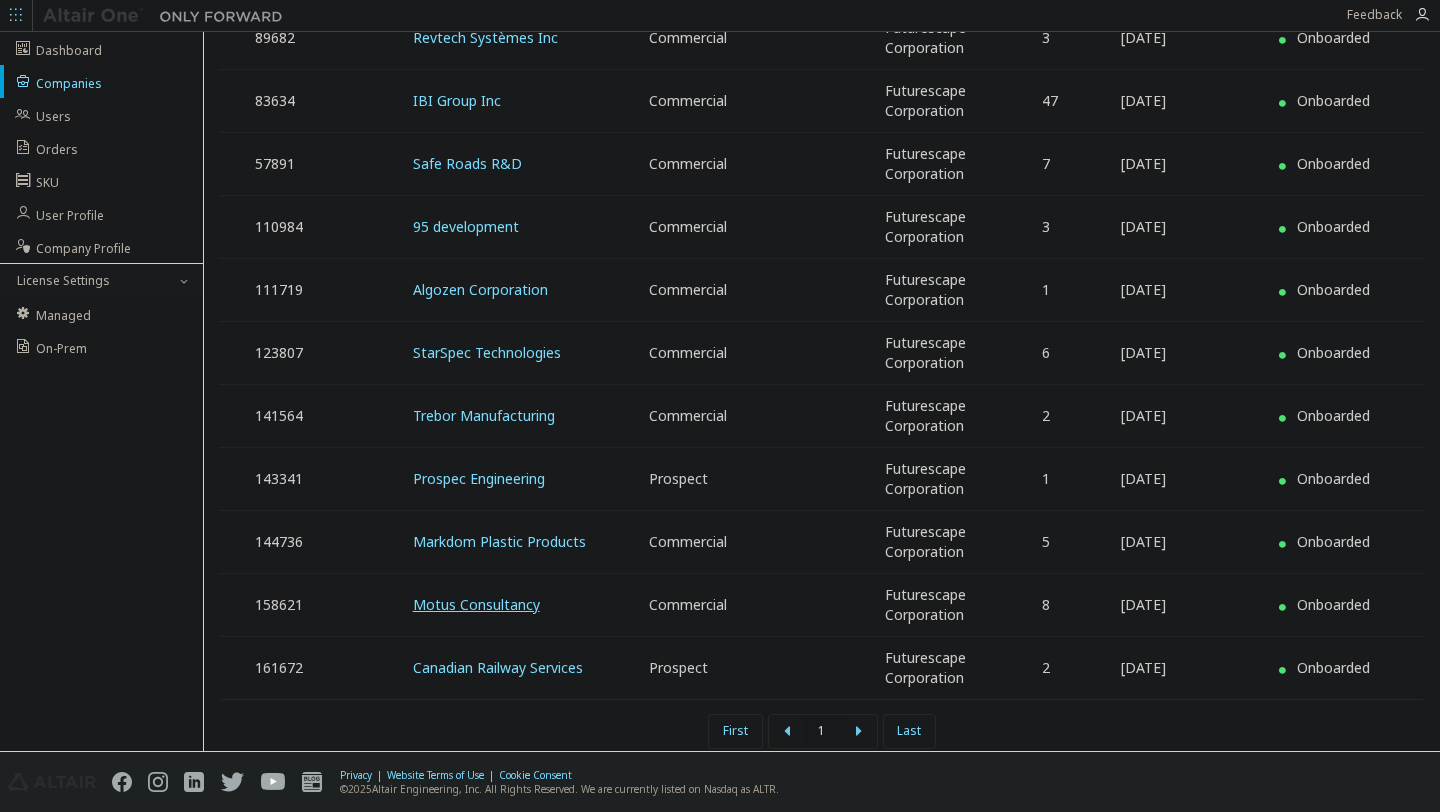 click on "Motus Consultancy" at bounding box center (476, 604) 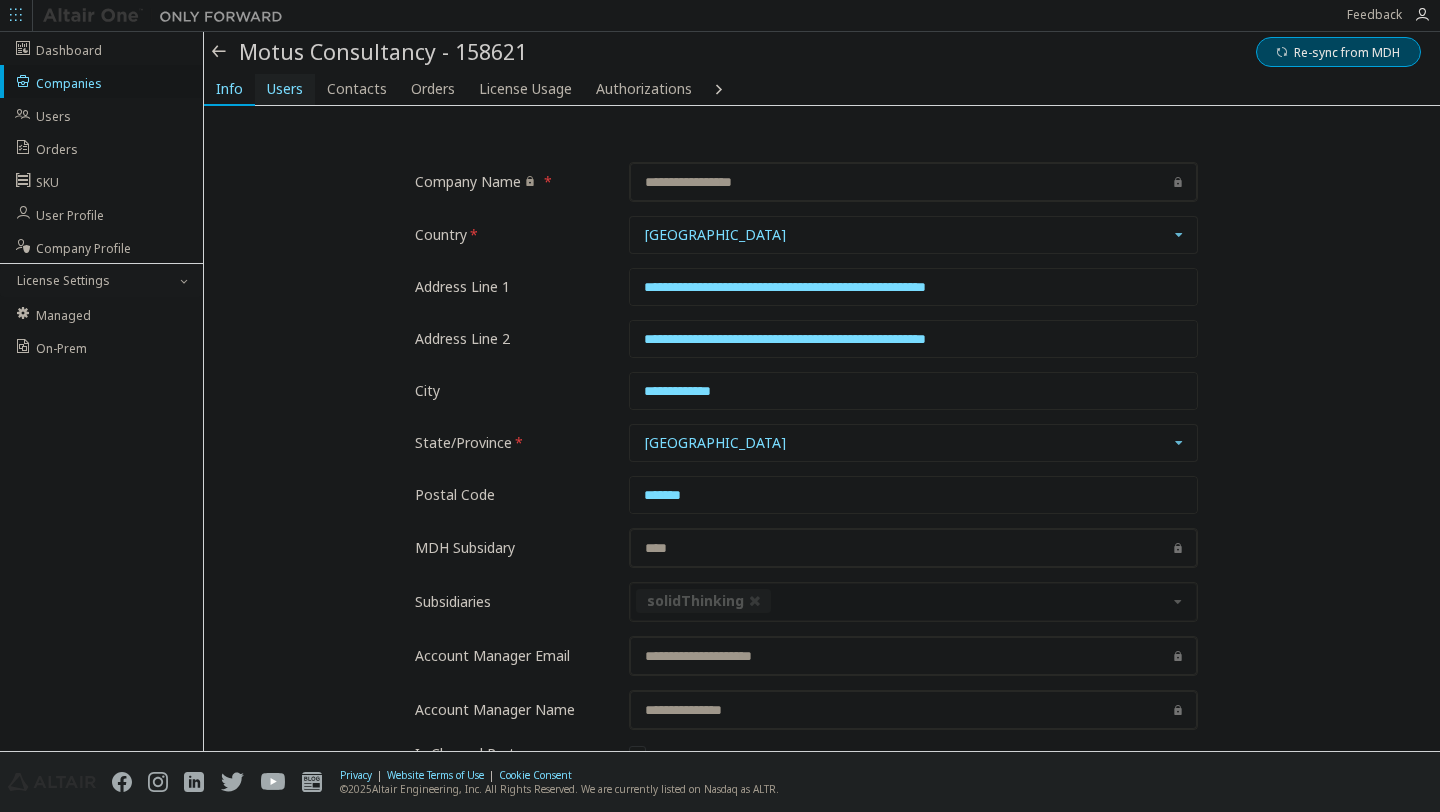 click on "Users" at bounding box center [285, 89] 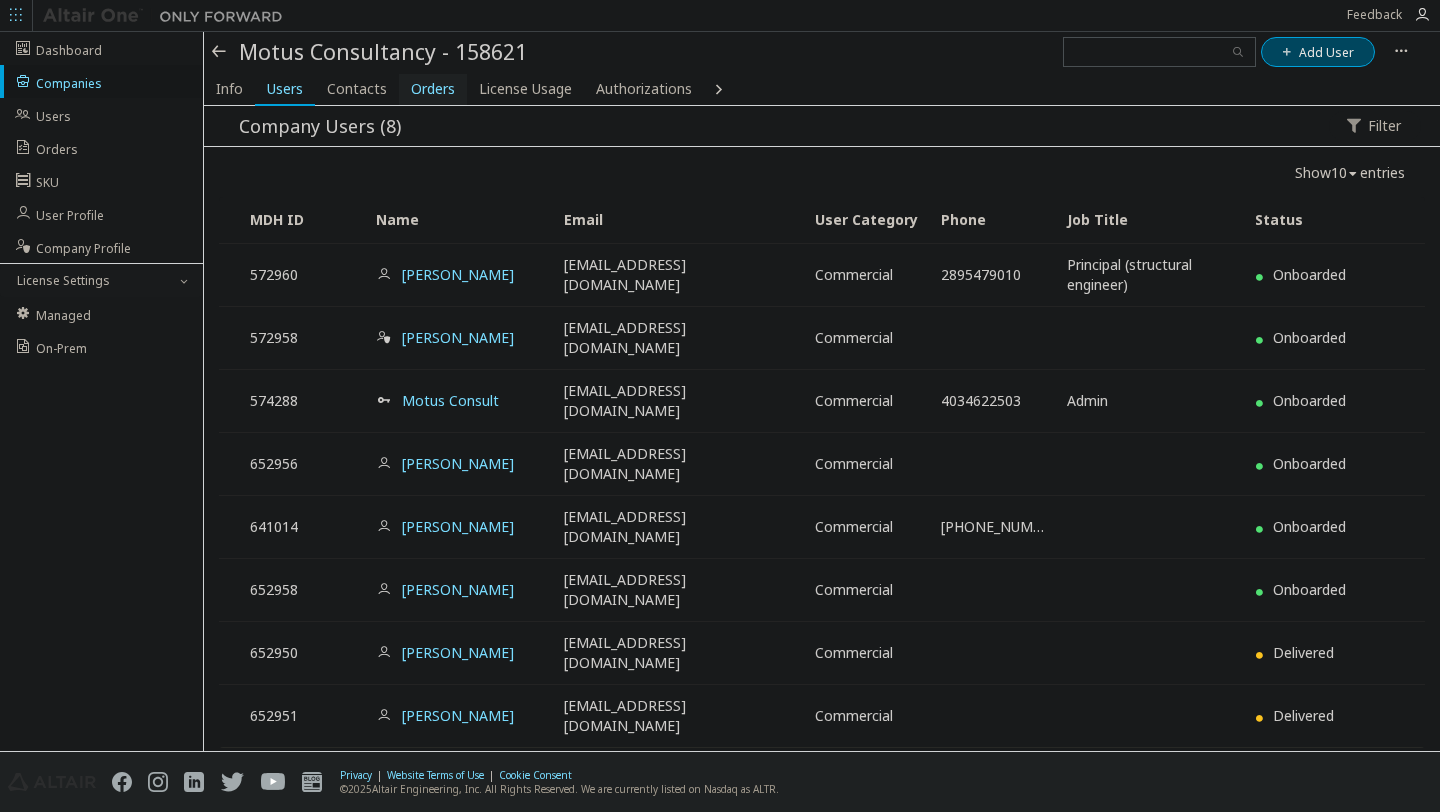 click on "Orders" at bounding box center [433, 89] 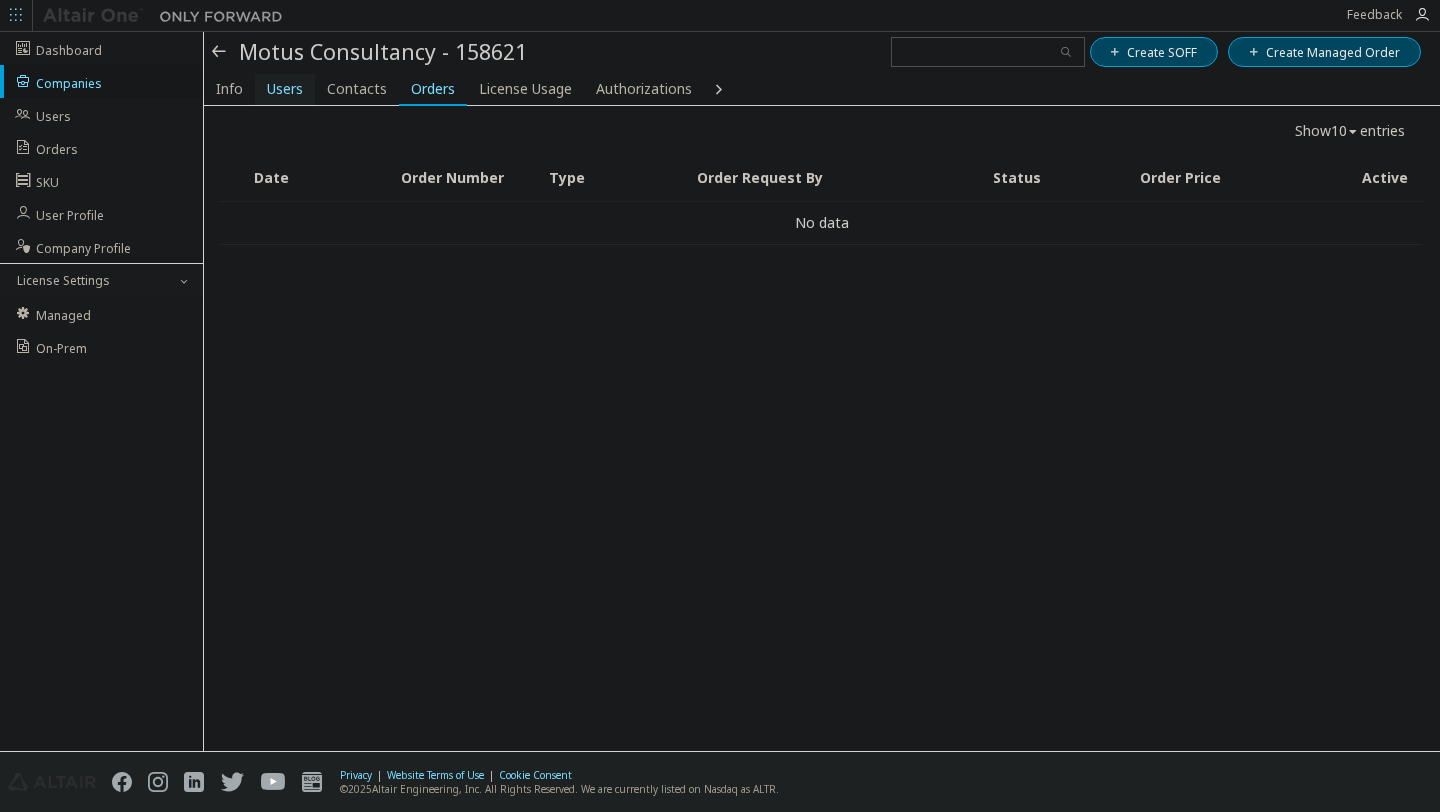 click on "Users" at bounding box center [285, 89] 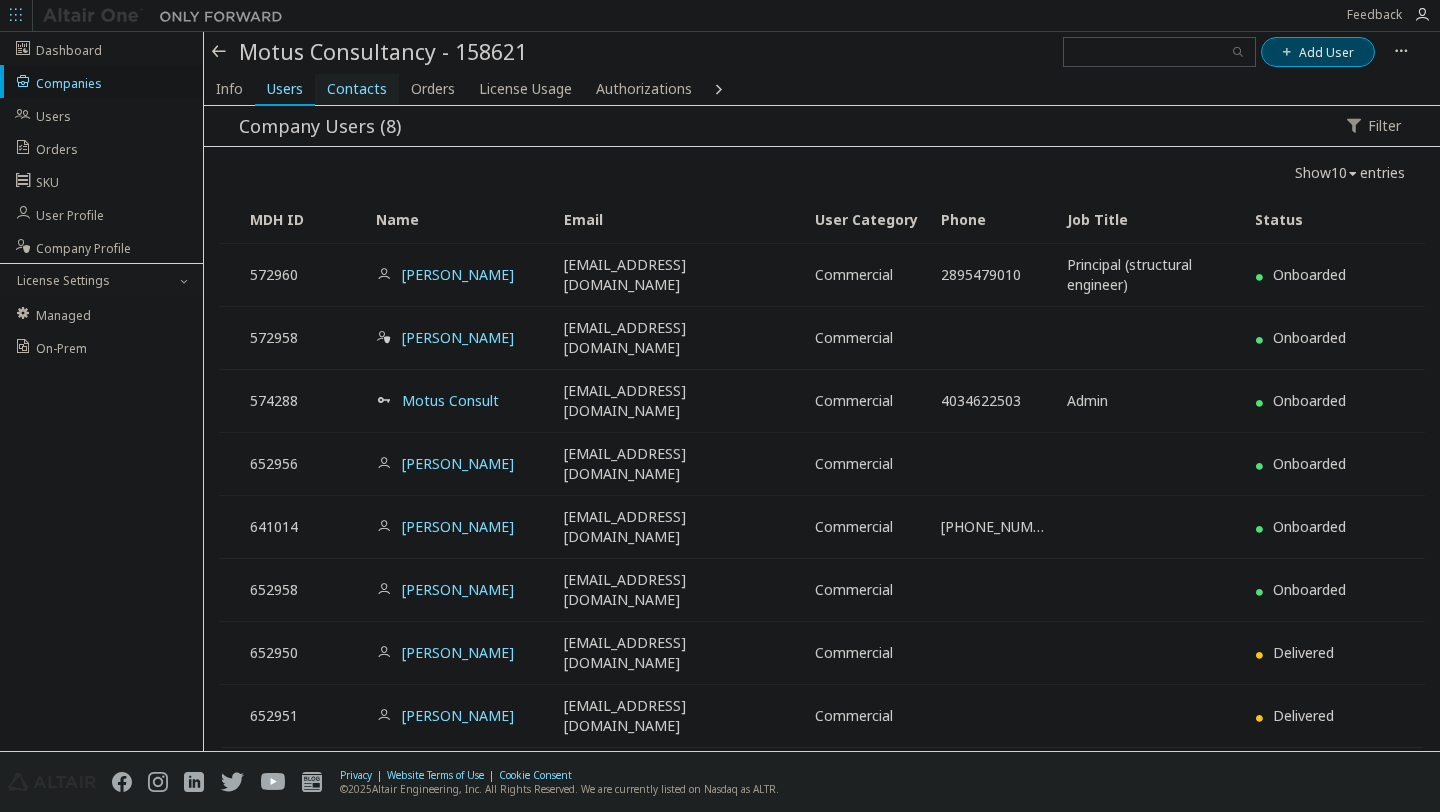click on "Contacts" at bounding box center [357, 89] 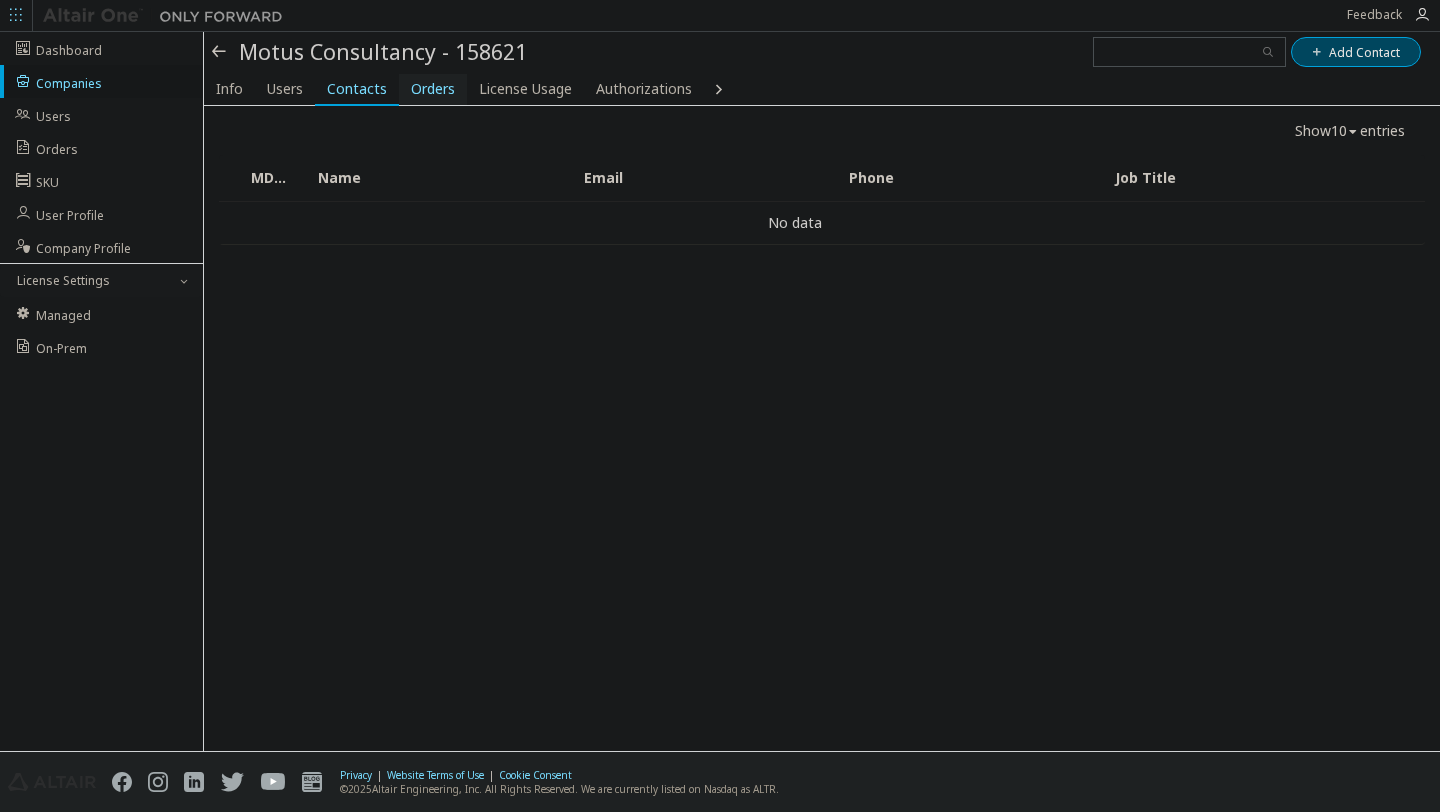 click on "Orders" at bounding box center (433, 89) 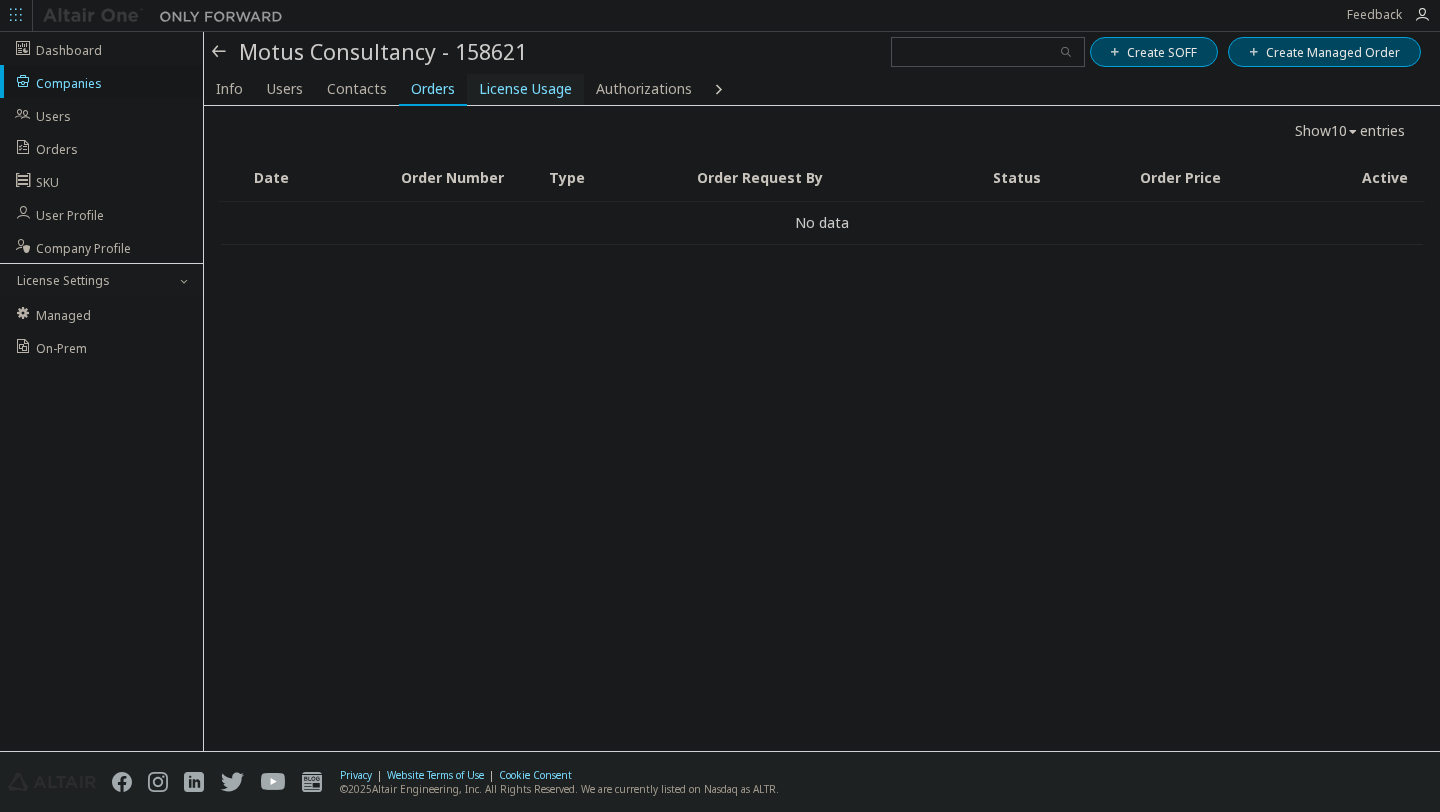 click on "License Usage" at bounding box center (525, 89) 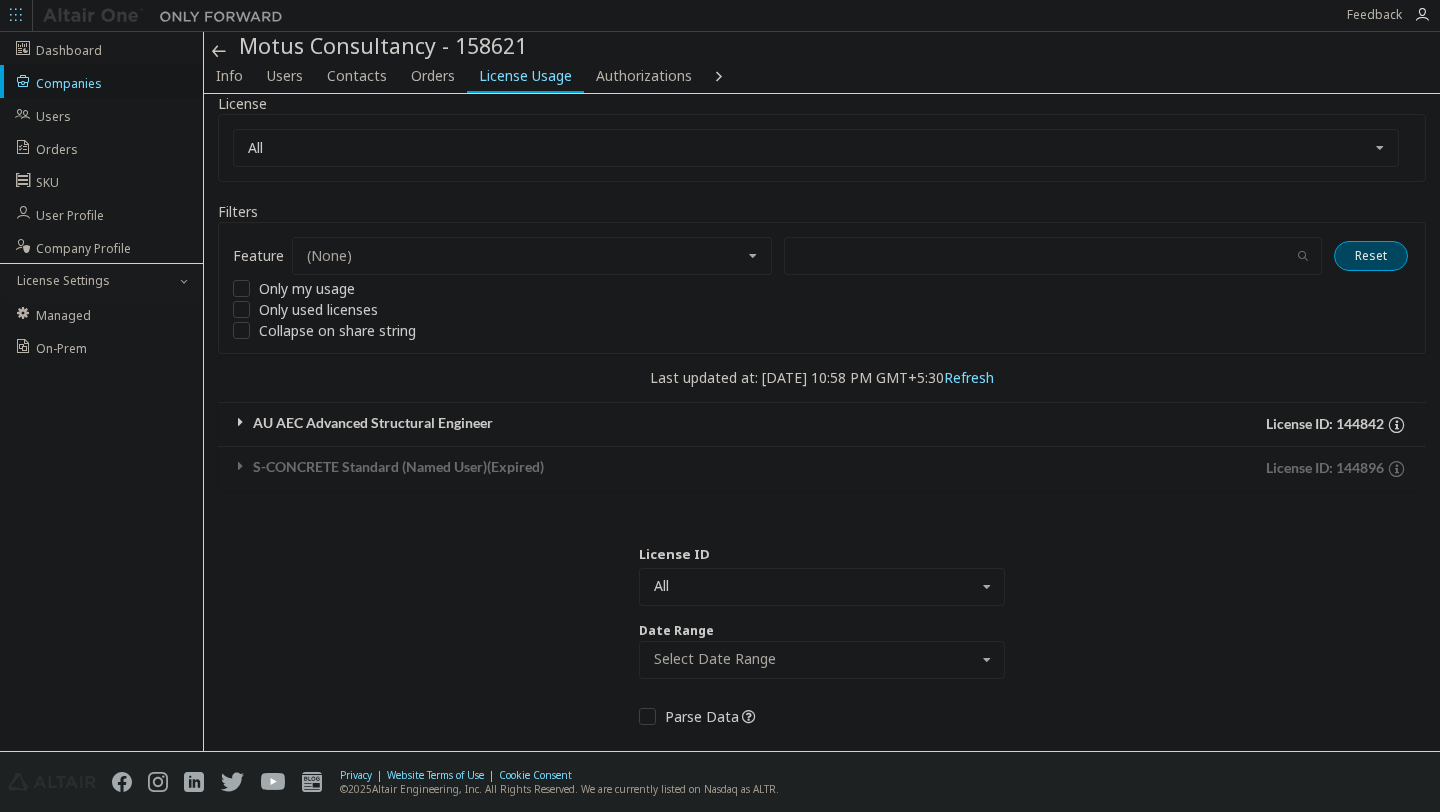 click at bounding box center [241, 422] 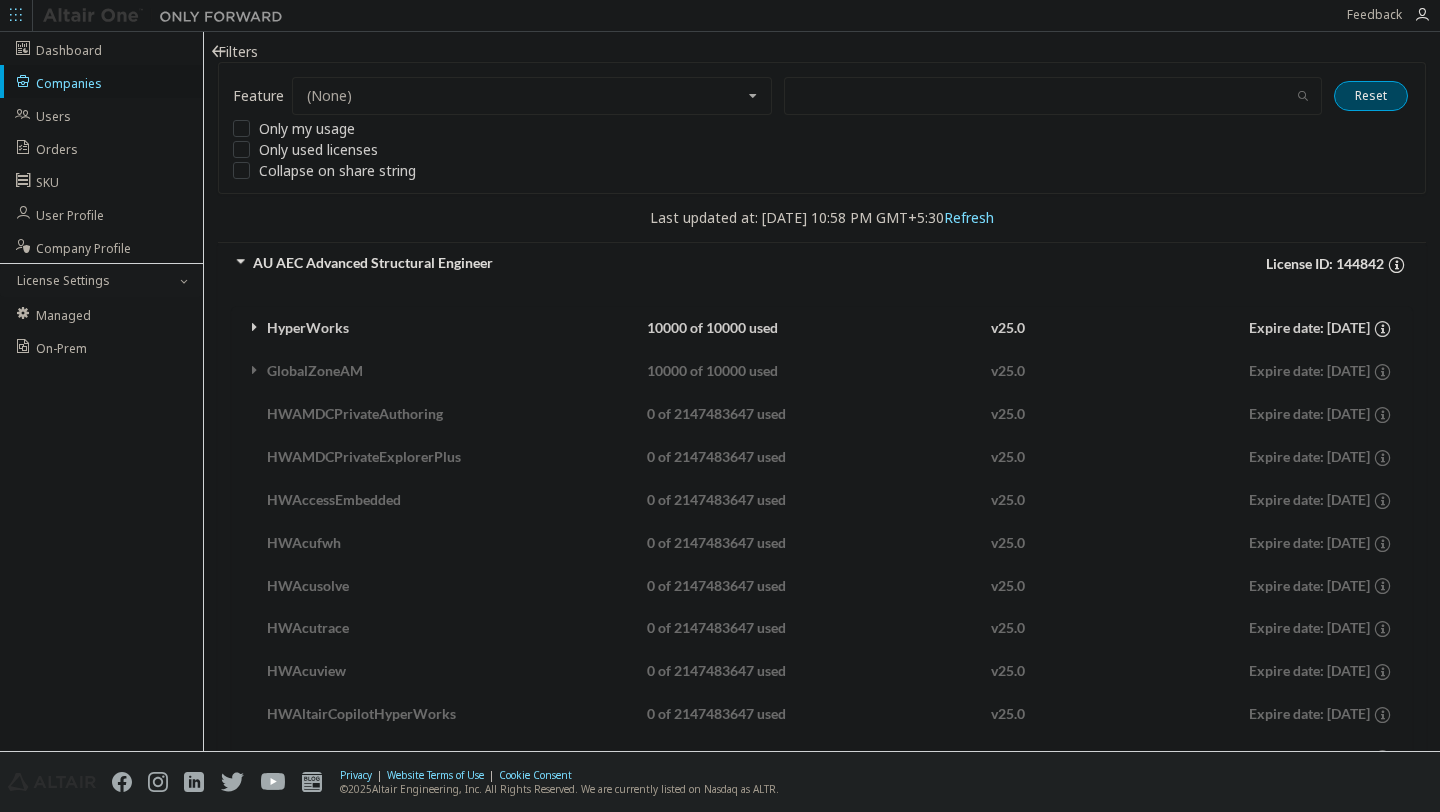 scroll, scrollTop: 0, scrollLeft: 0, axis: both 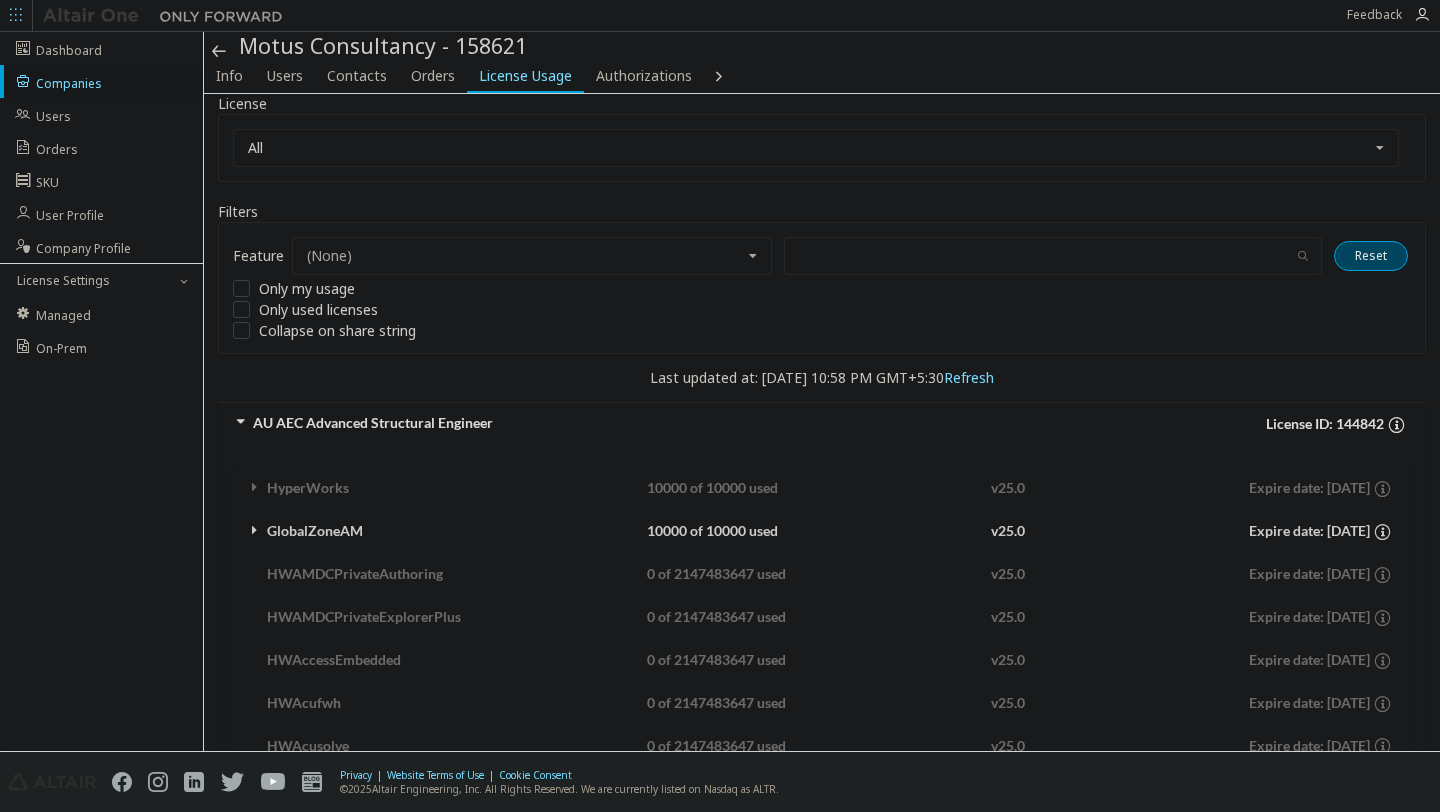 click at bounding box center (255, 530) 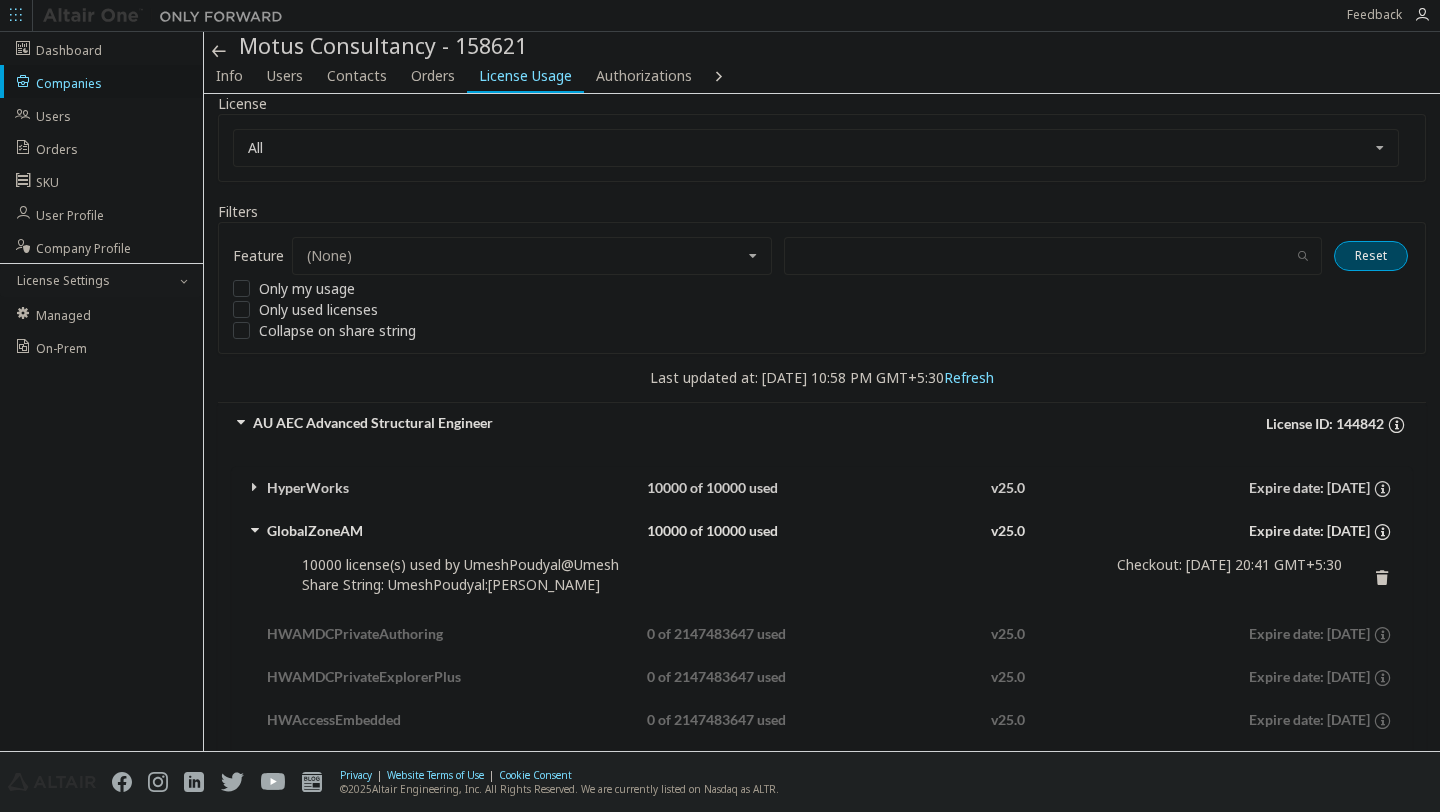 click on "HyperWorks 10000 of 10000 used v25.0 Expire date: [DATE]" at bounding box center [822, 488] 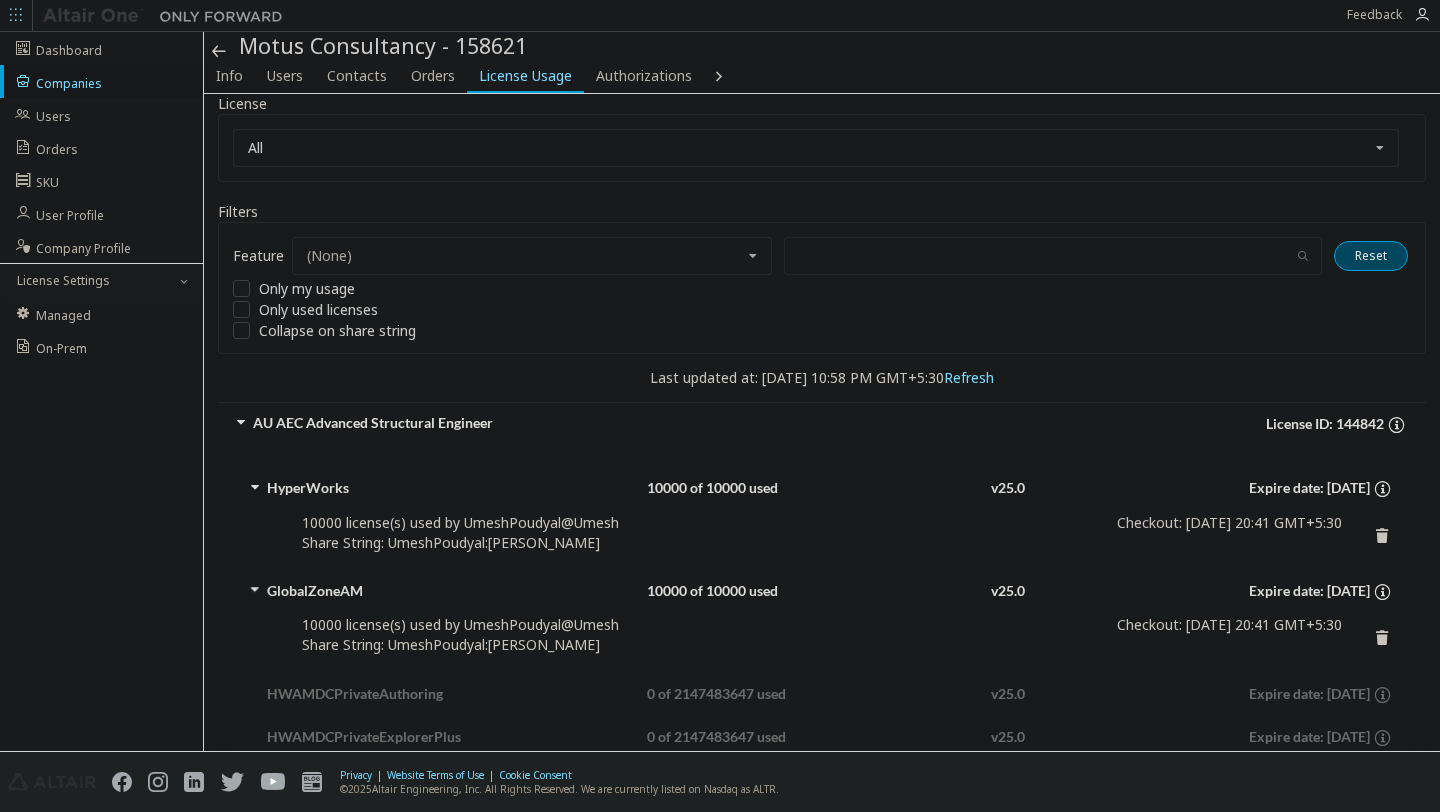 click on "HyperWorks 10000 of 10000 used v25.0 Expire date: [DATE]" at bounding box center [822, 488] 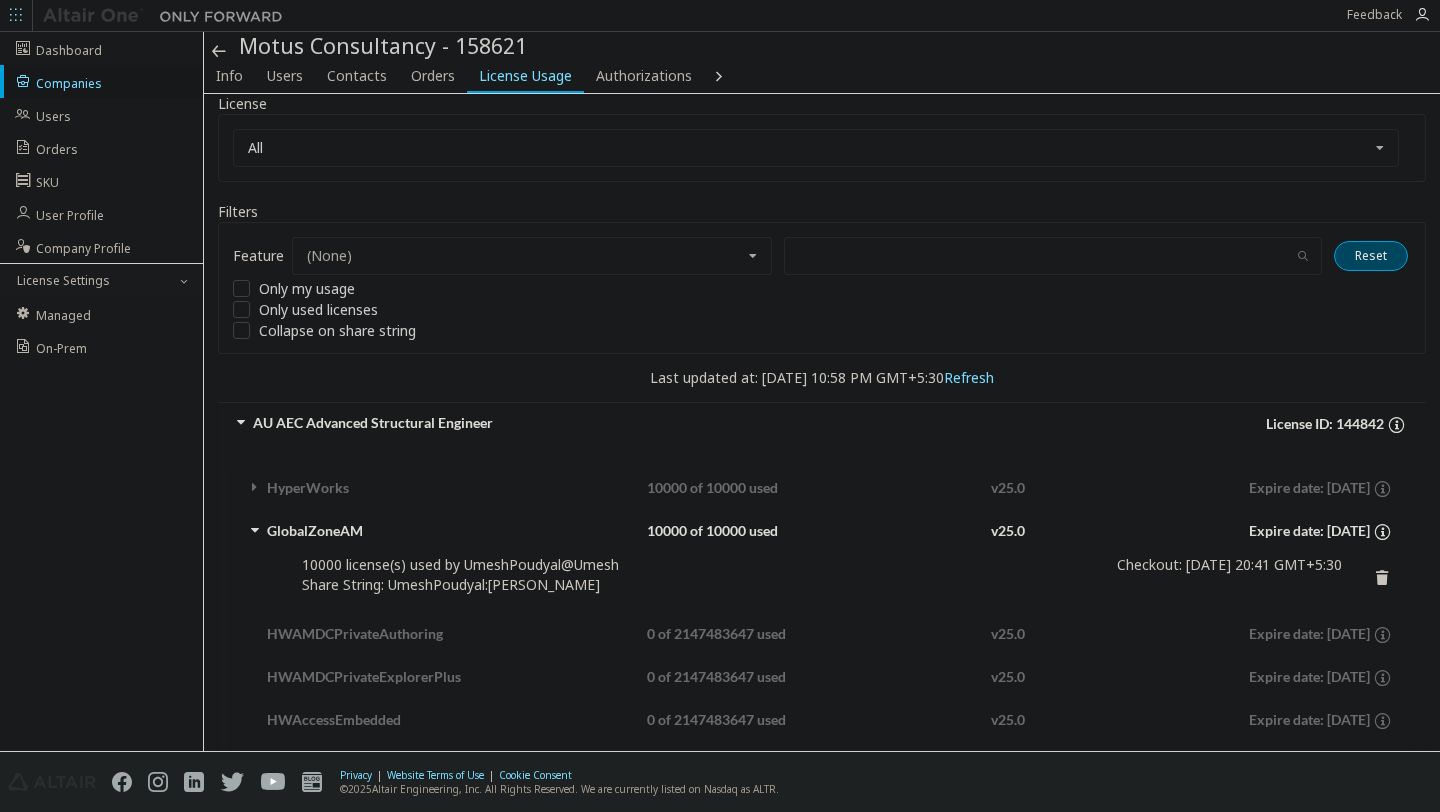 click at bounding box center [255, 530] 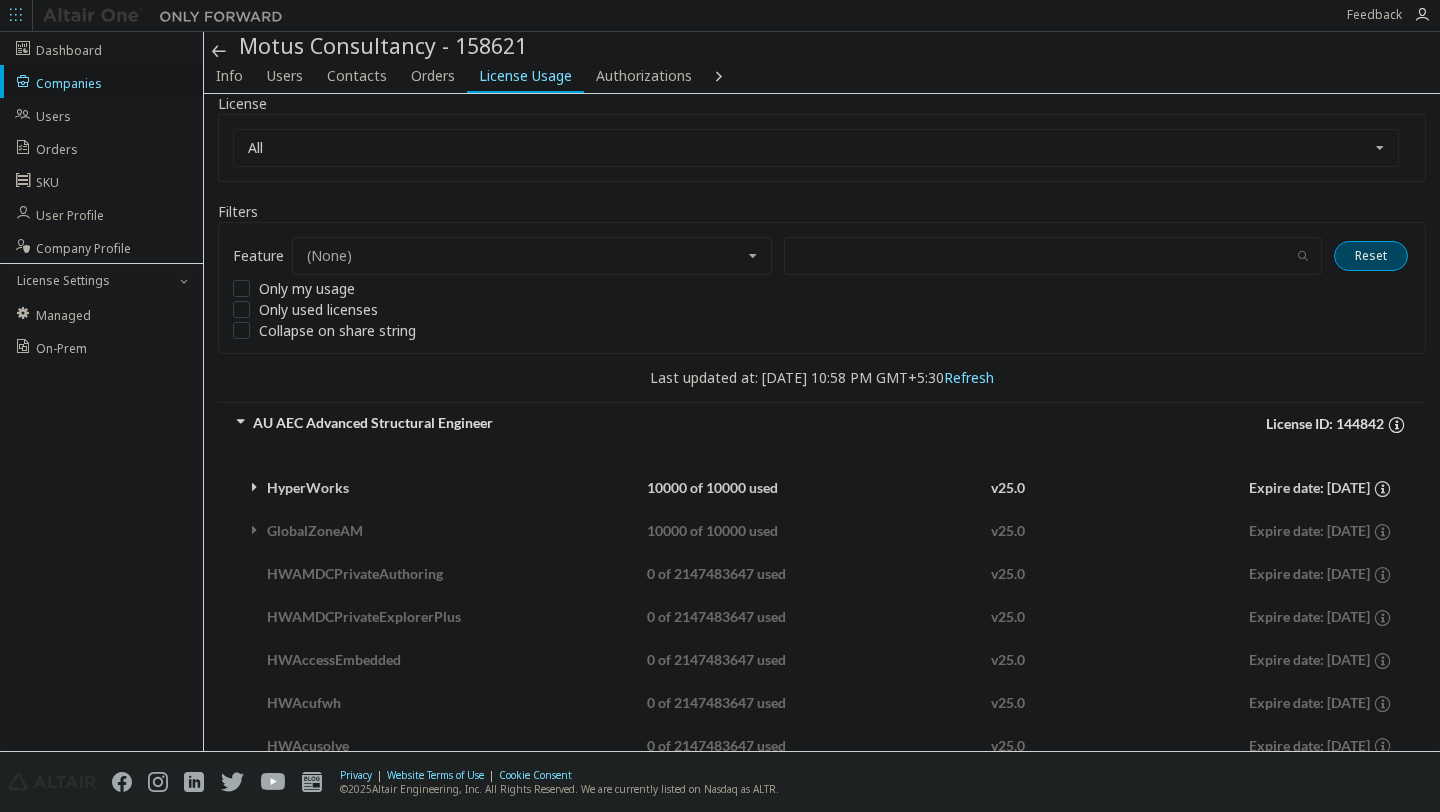 click at bounding box center [255, 487] 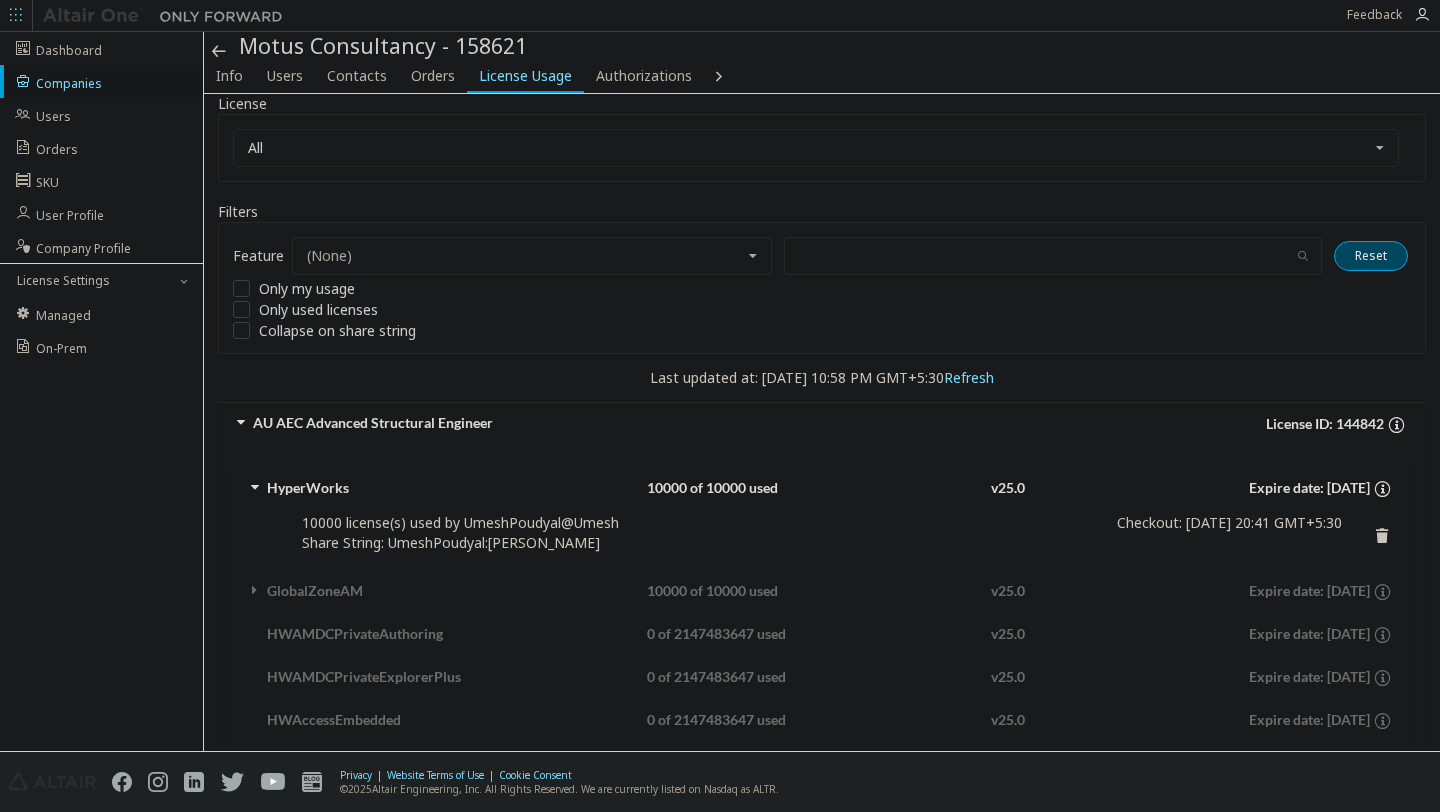 click at bounding box center [255, 487] 